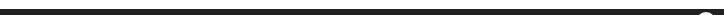scroll, scrollTop: 0, scrollLeft: 0, axis: both 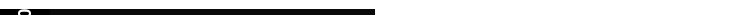 type on "**" 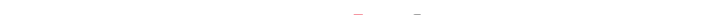 scroll, scrollTop: 0, scrollLeft: 0, axis: both 